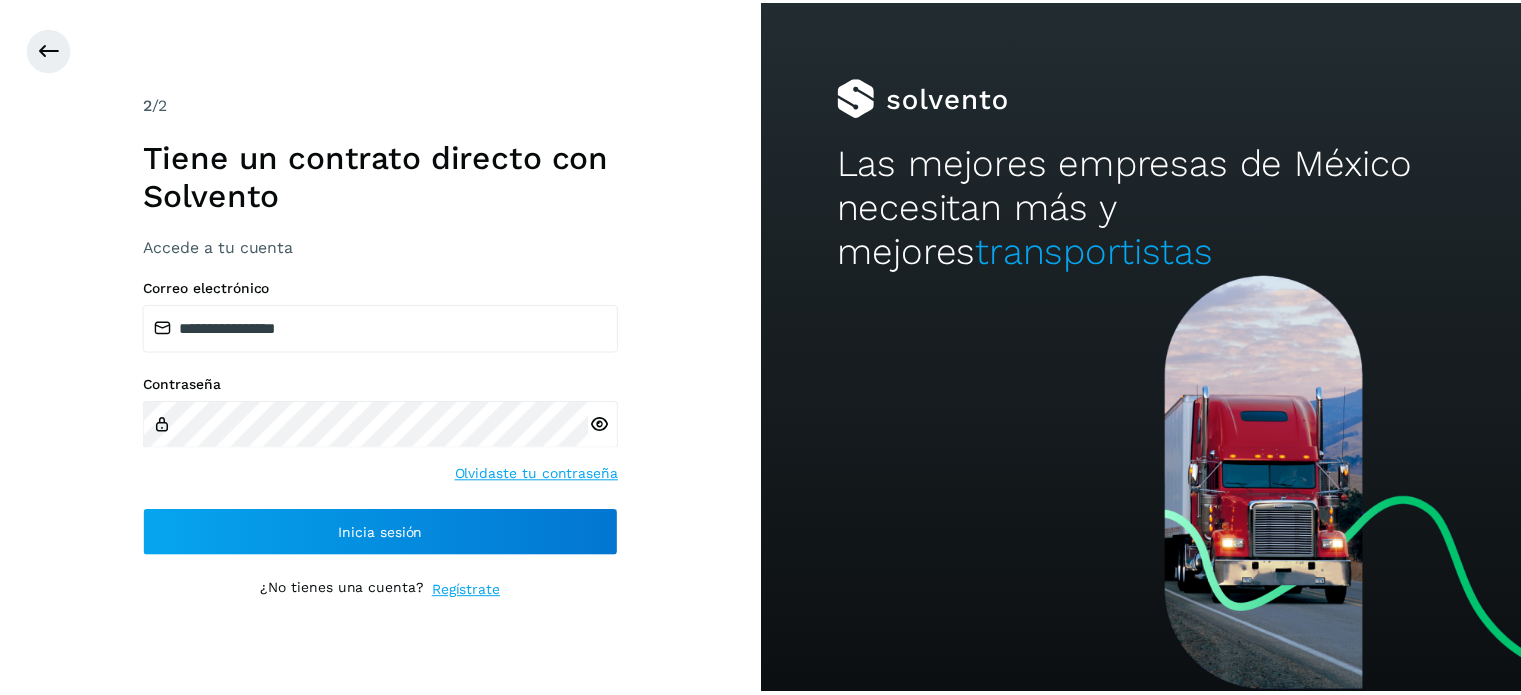 scroll, scrollTop: 0, scrollLeft: 0, axis: both 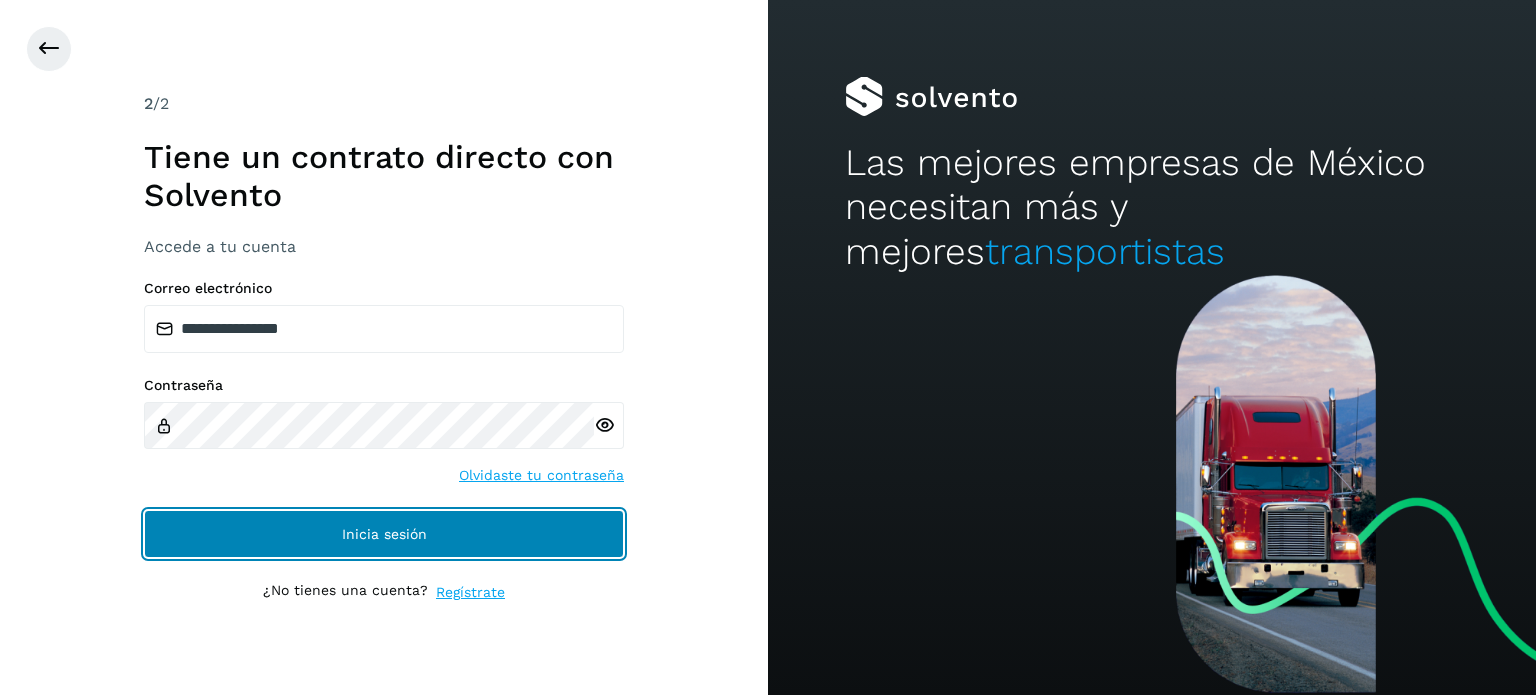 click on "Inicia sesión" at bounding box center [384, 534] 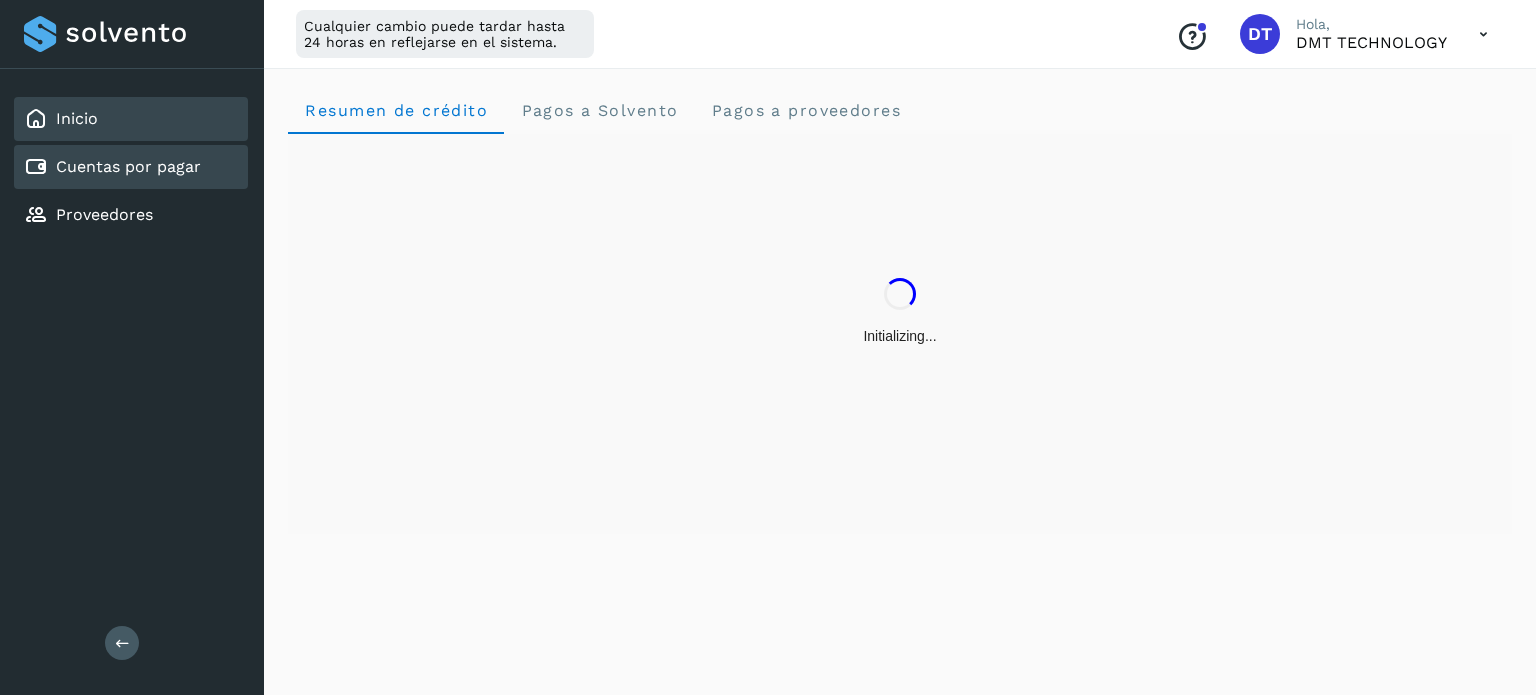 click on "Cuentas por pagar" at bounding box center [128, 166] 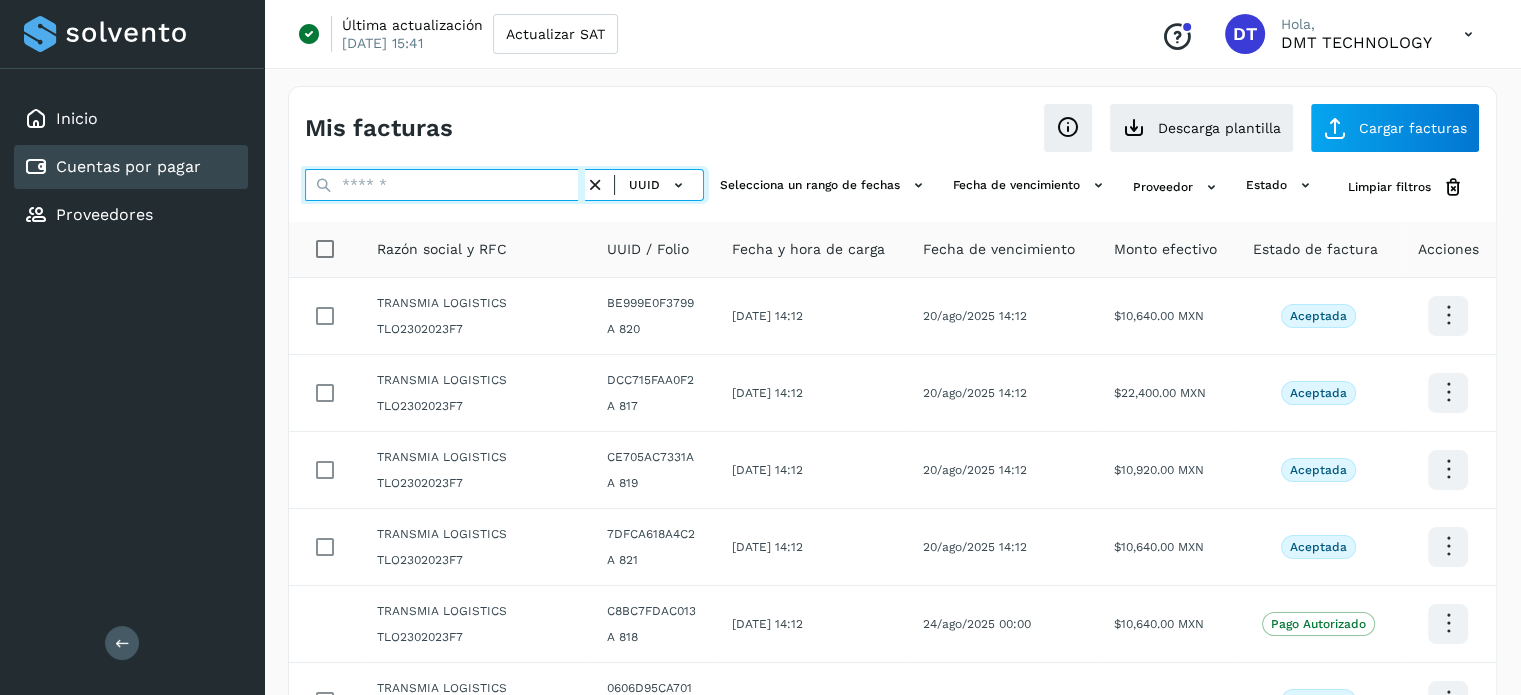 click at bounding box center (445, 185) 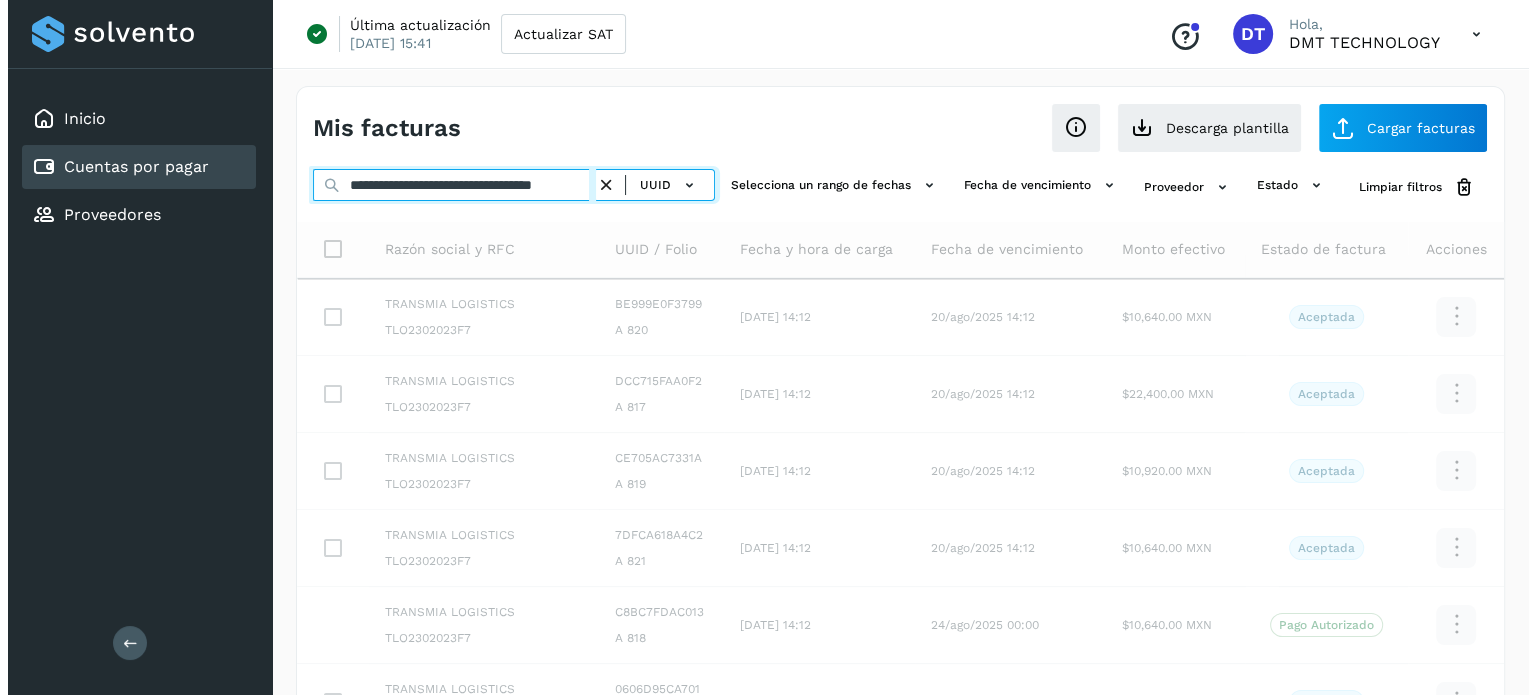 scroll, scrollTop: 0, scrollLeft: 30, axis: horizontal 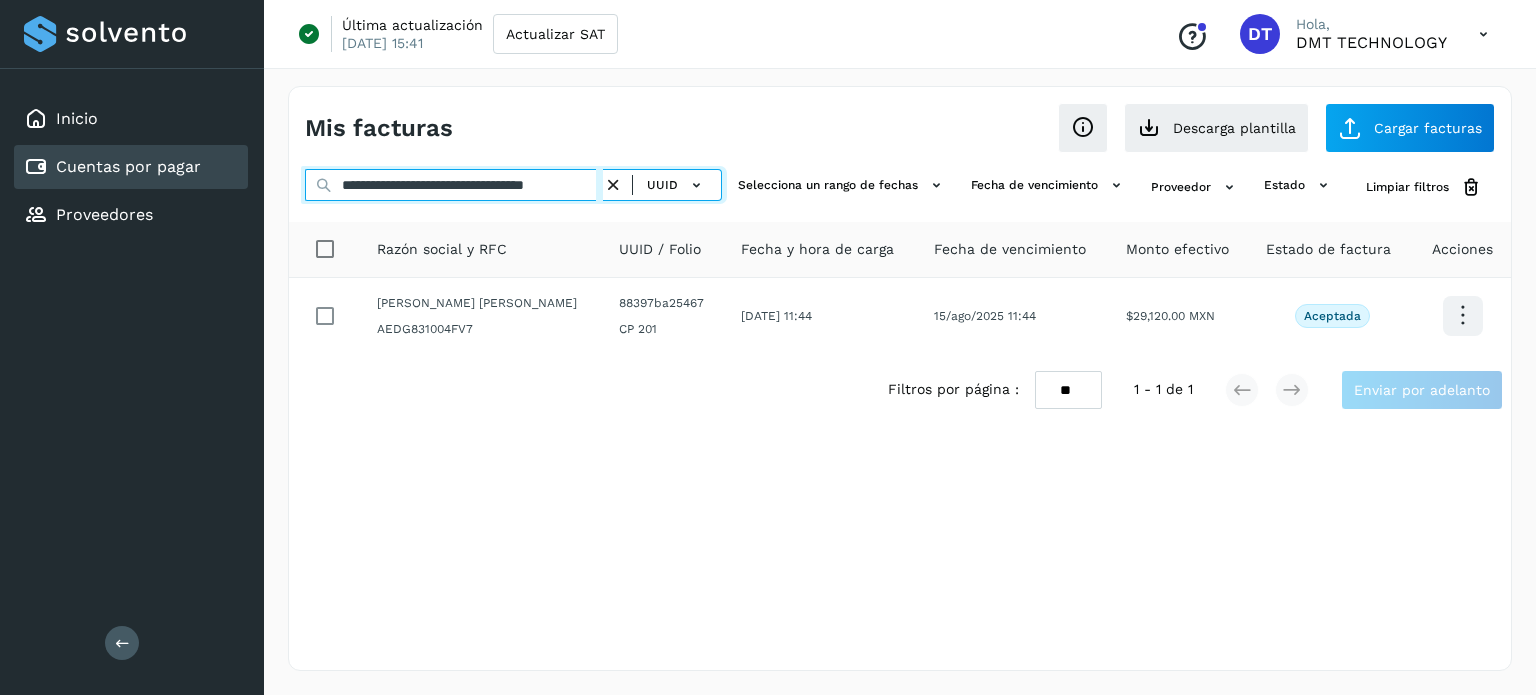 type on "**********" 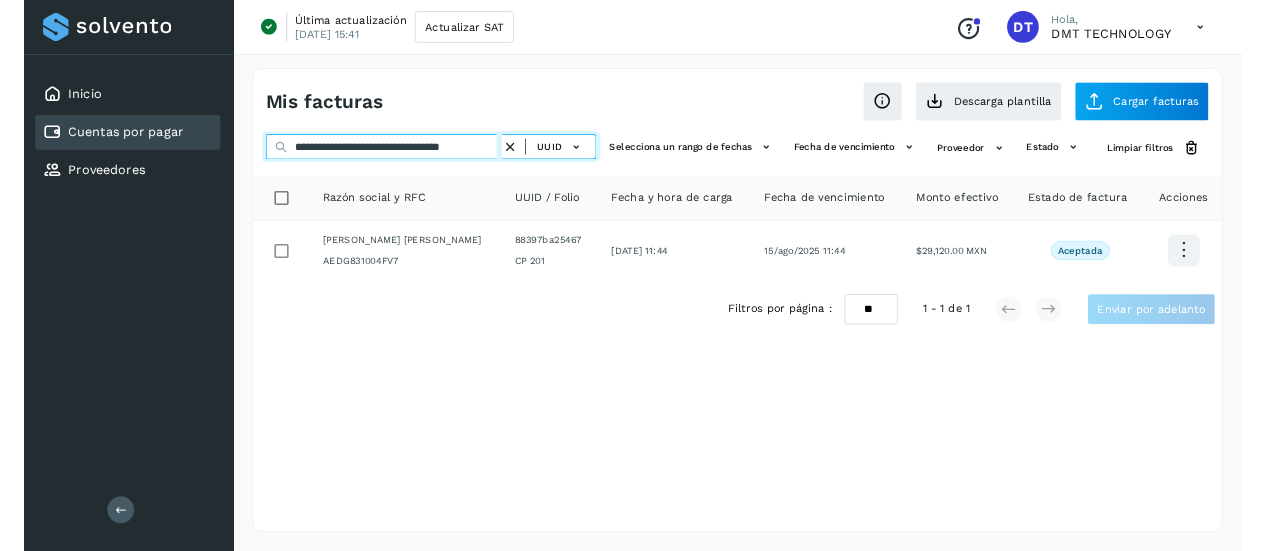 scroll, scrollTop: 0, scrollLeft: 0, axis: both 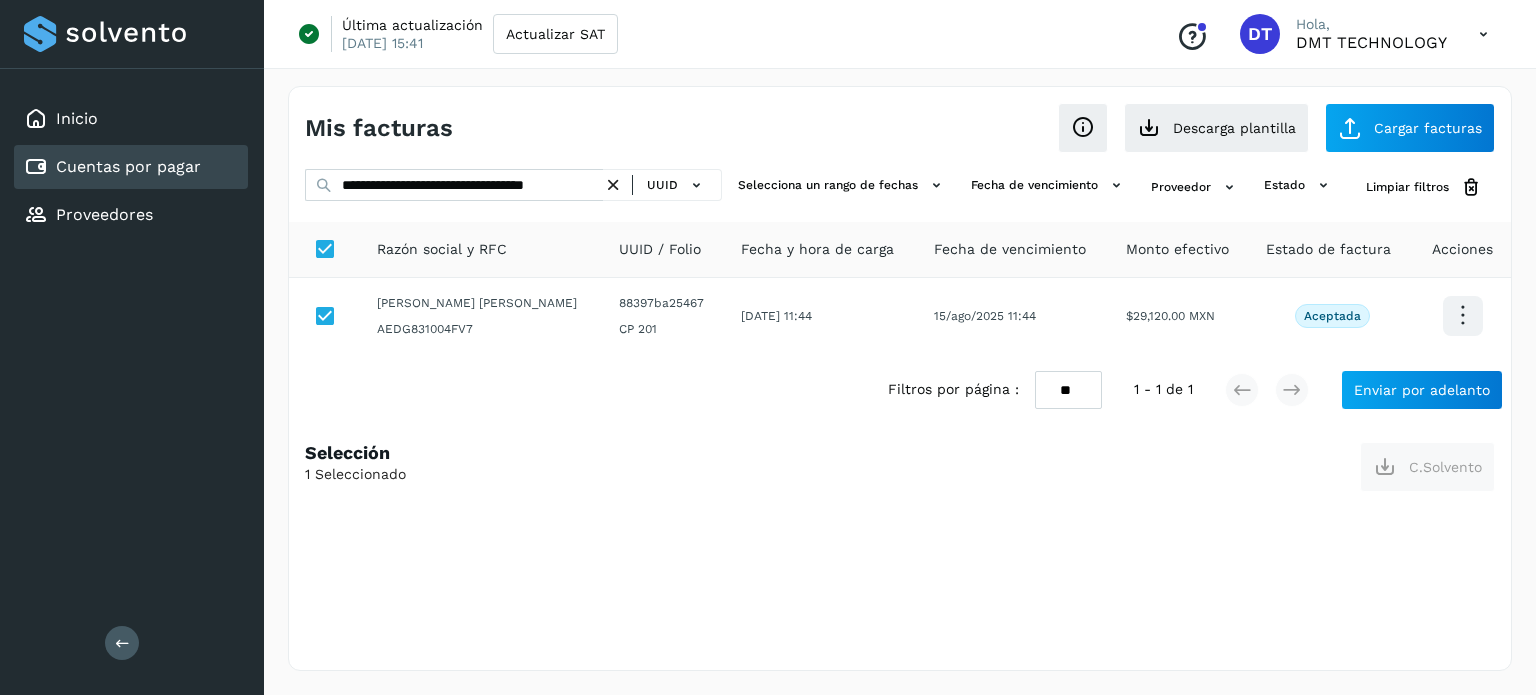 click on "Filtros por página : ** ** ** 1 - 1 de 1 Enviar por adelanto" at bounding box center [900, 390] 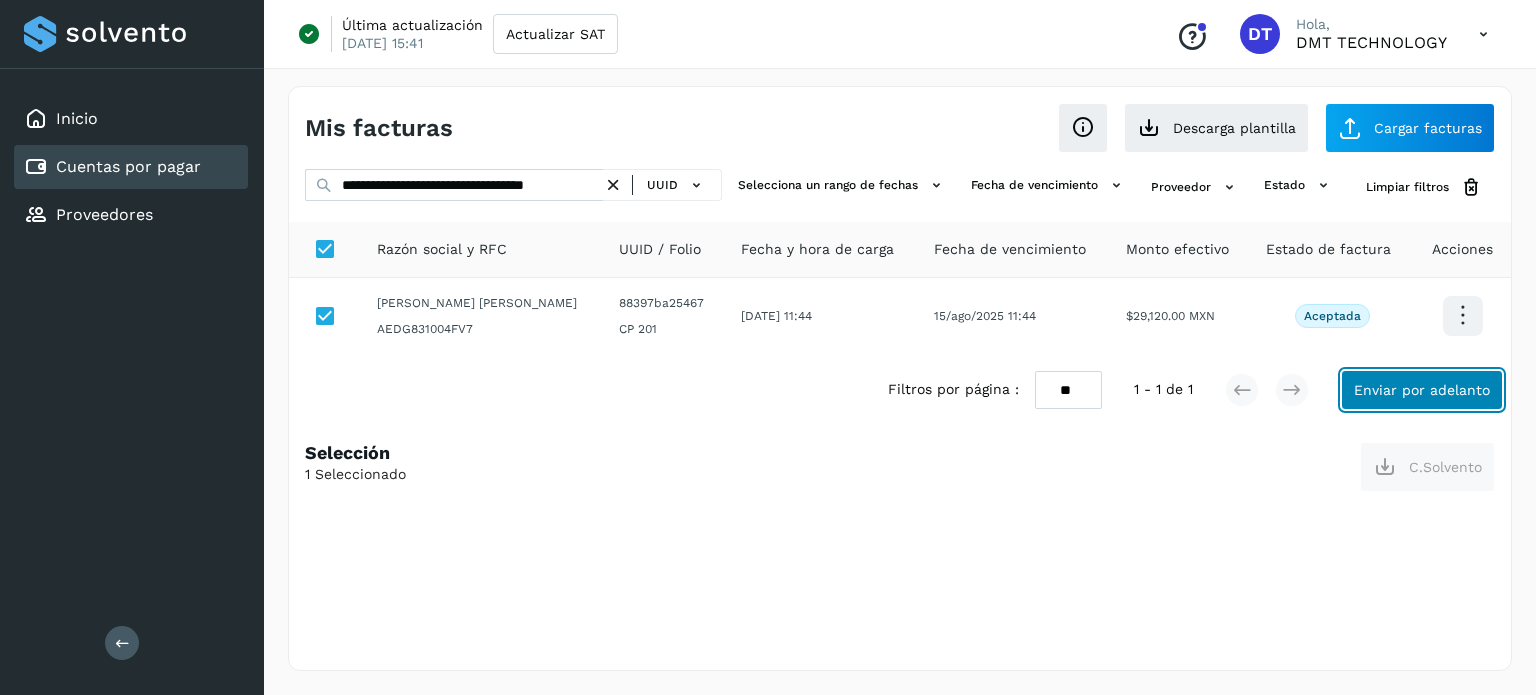 click on "Enviar por adelanto" 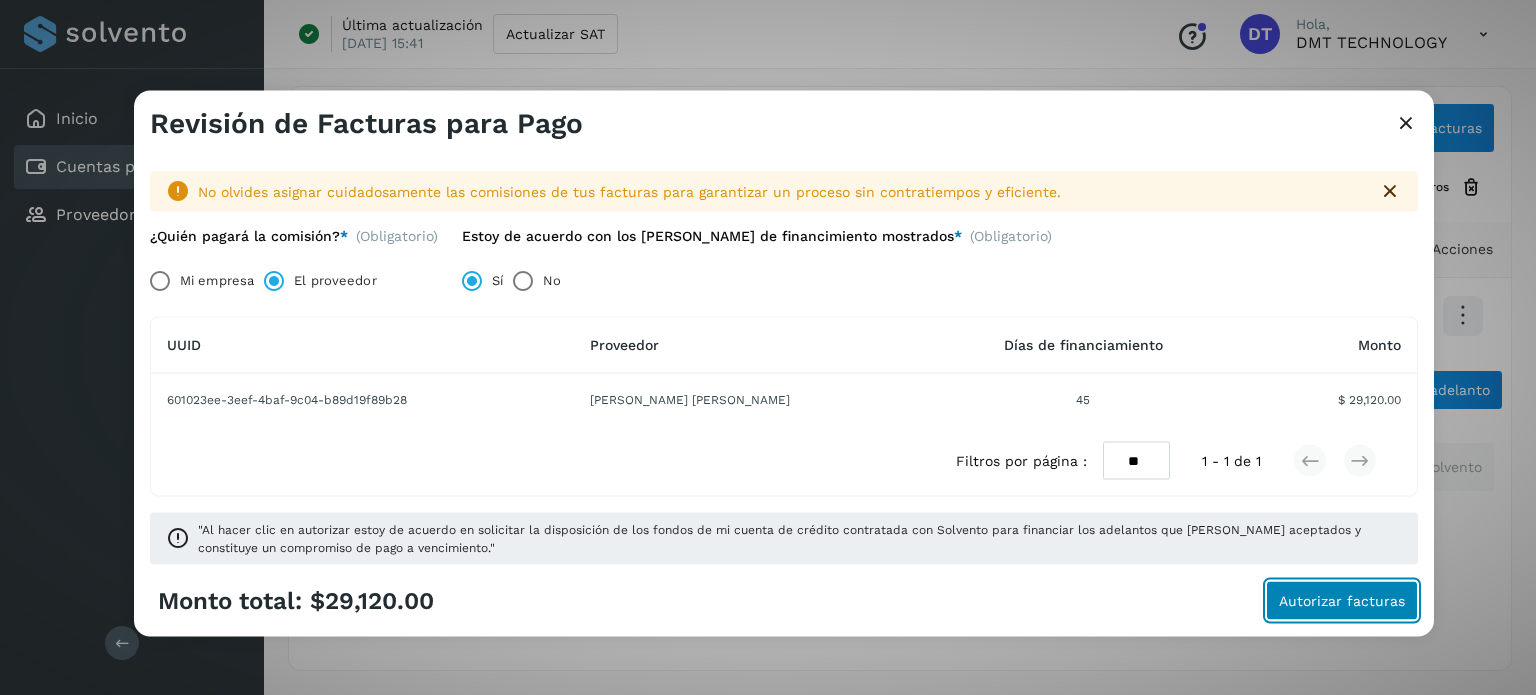 click on "Autorizar facturas" at bounding box center [1342, 601] 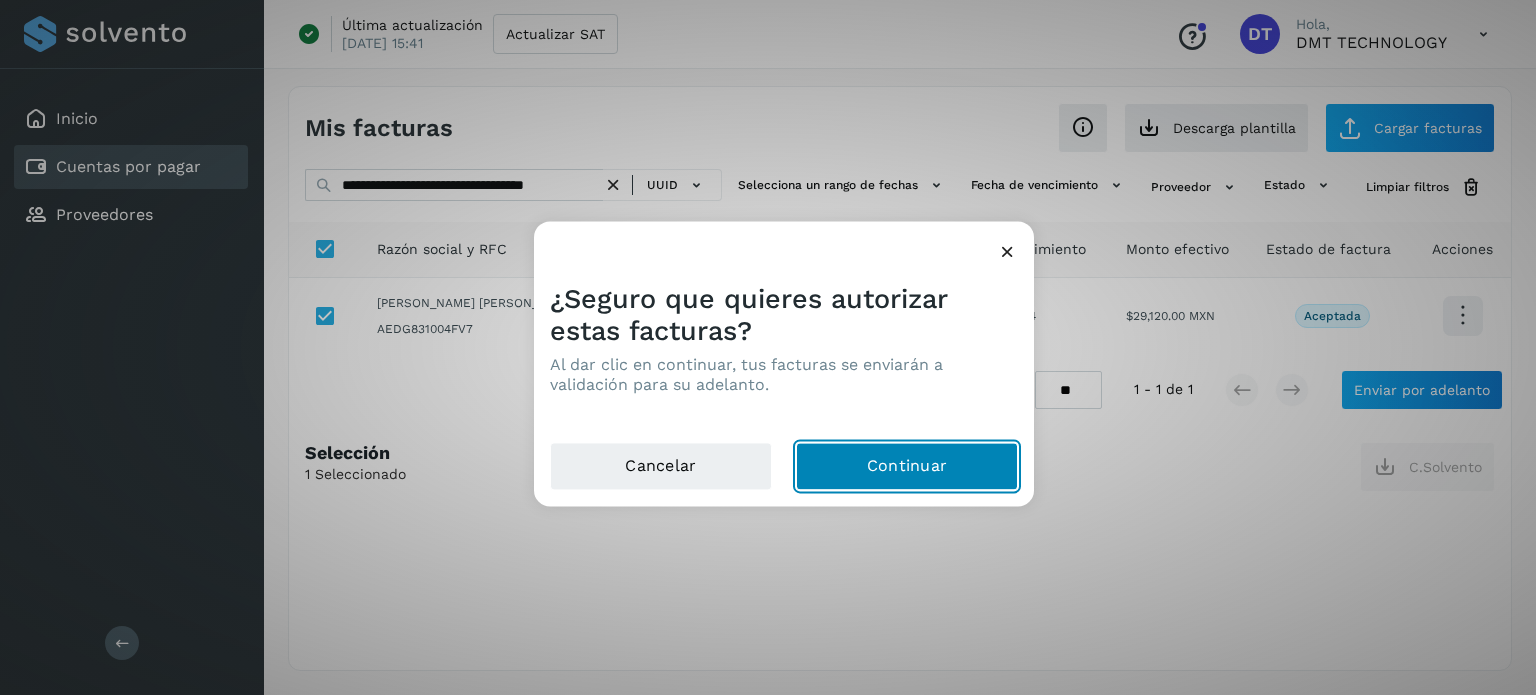 click on "Continuar" 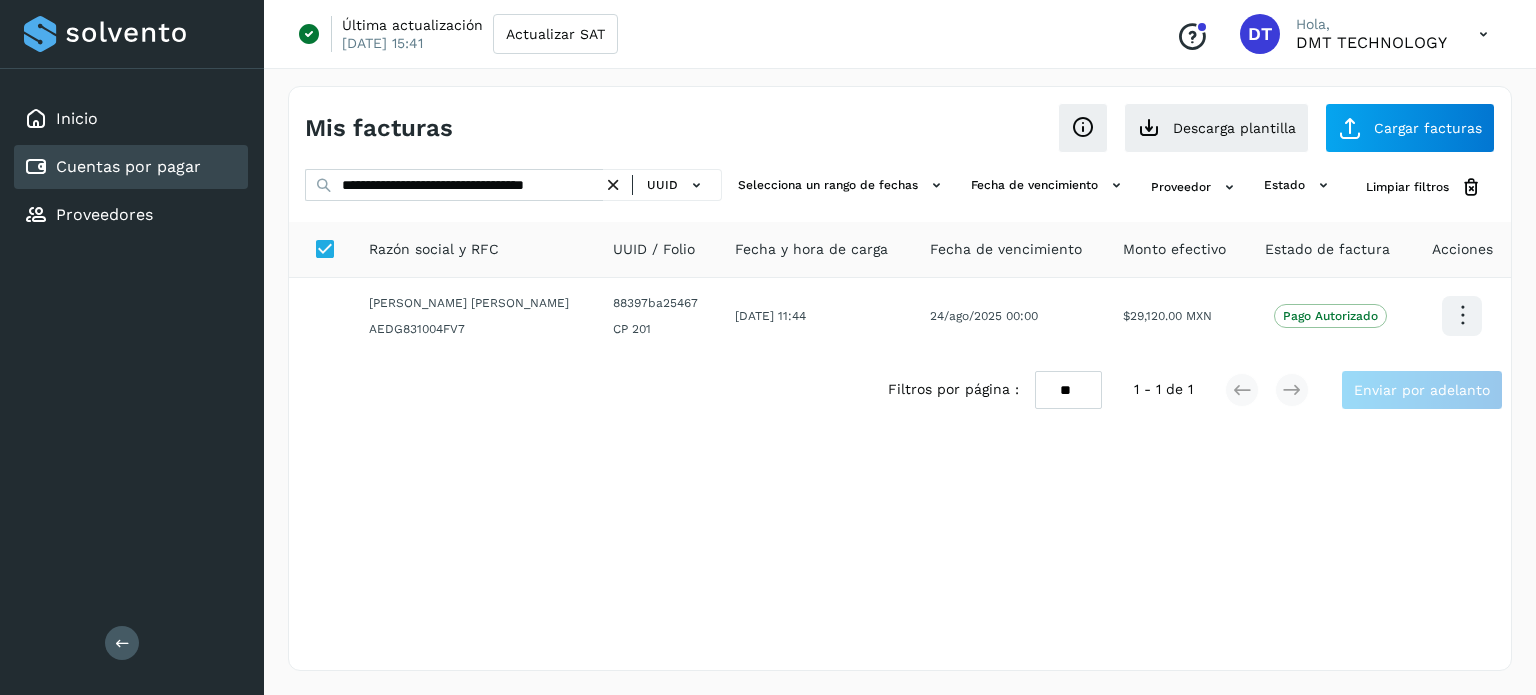 click on "Cuentas por pagar" at bounding box center [128, 166] 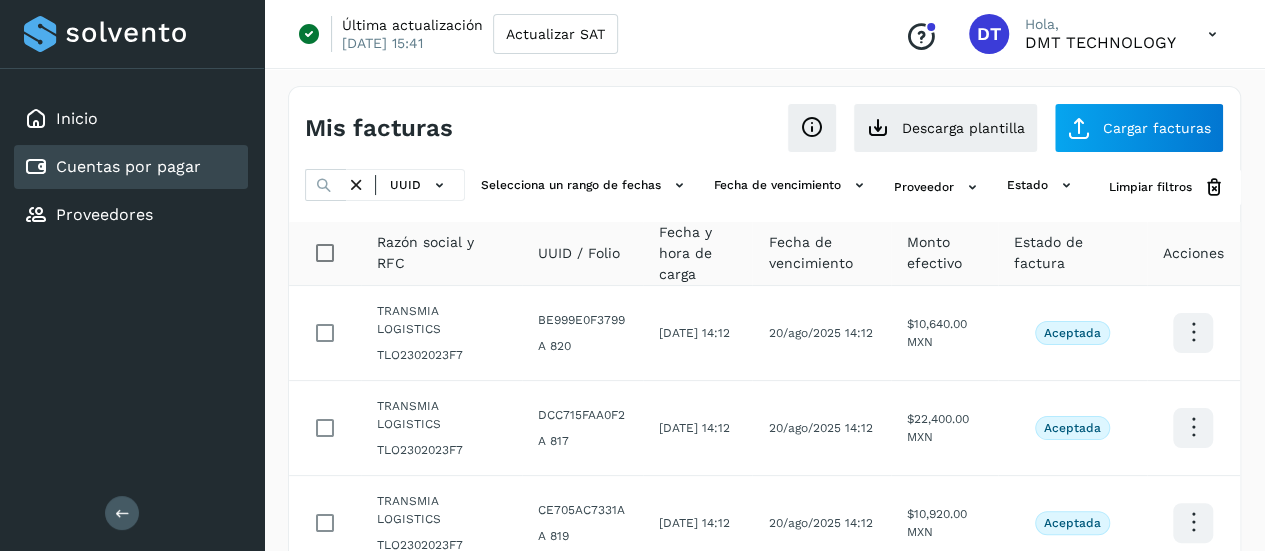 click at bounding box center (122, 513) 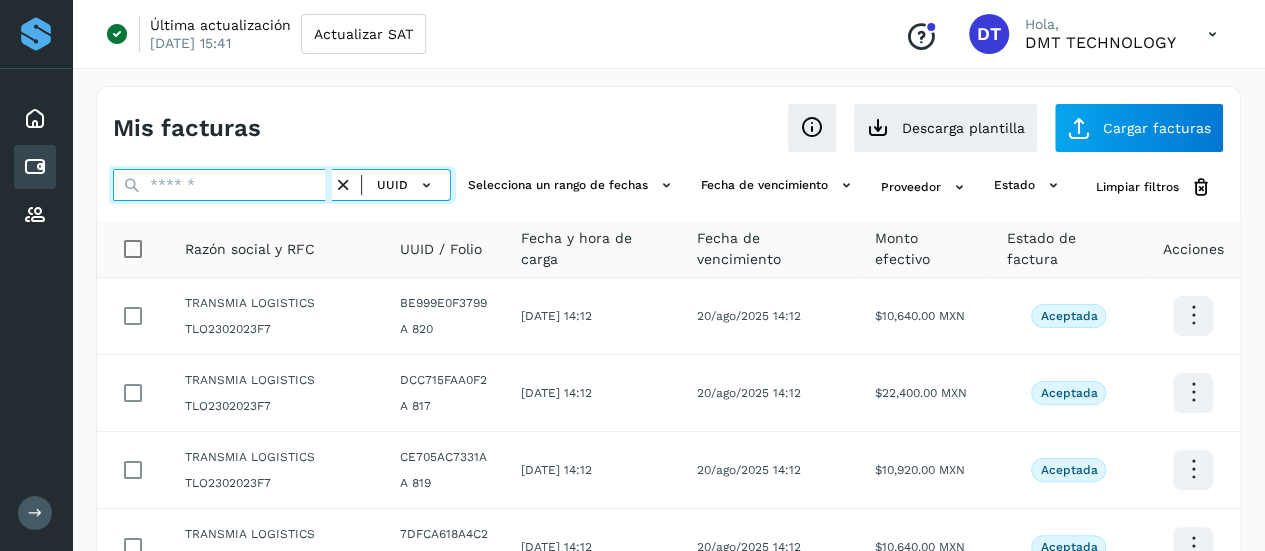 click at bounding box center (222, 185) 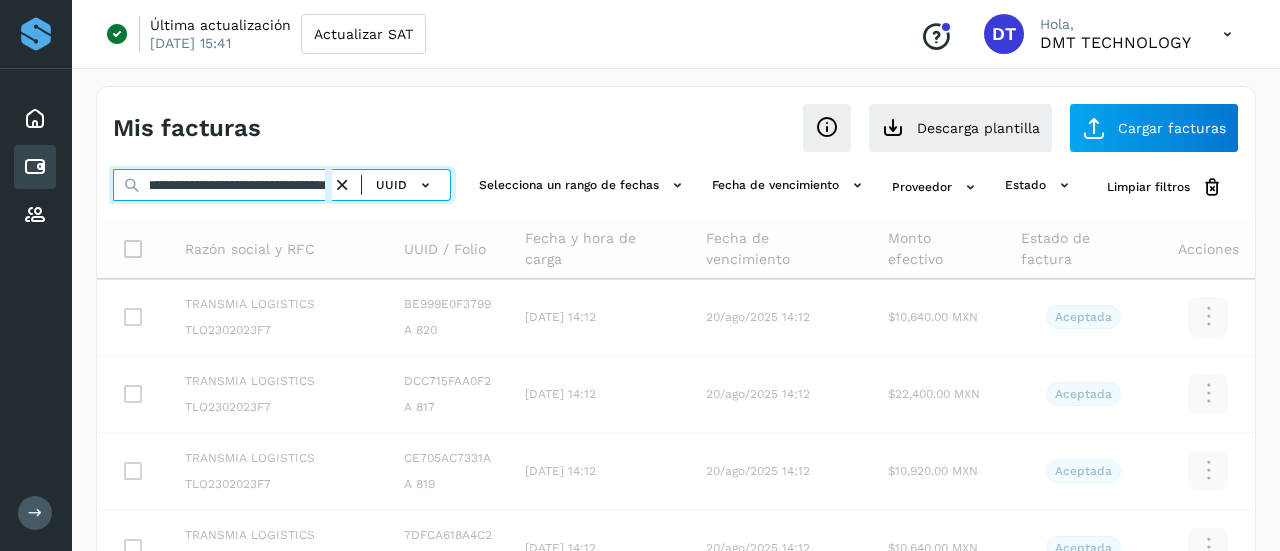 scroll, scrollTop: 0, scrollLeft: 88, axis: horizontal 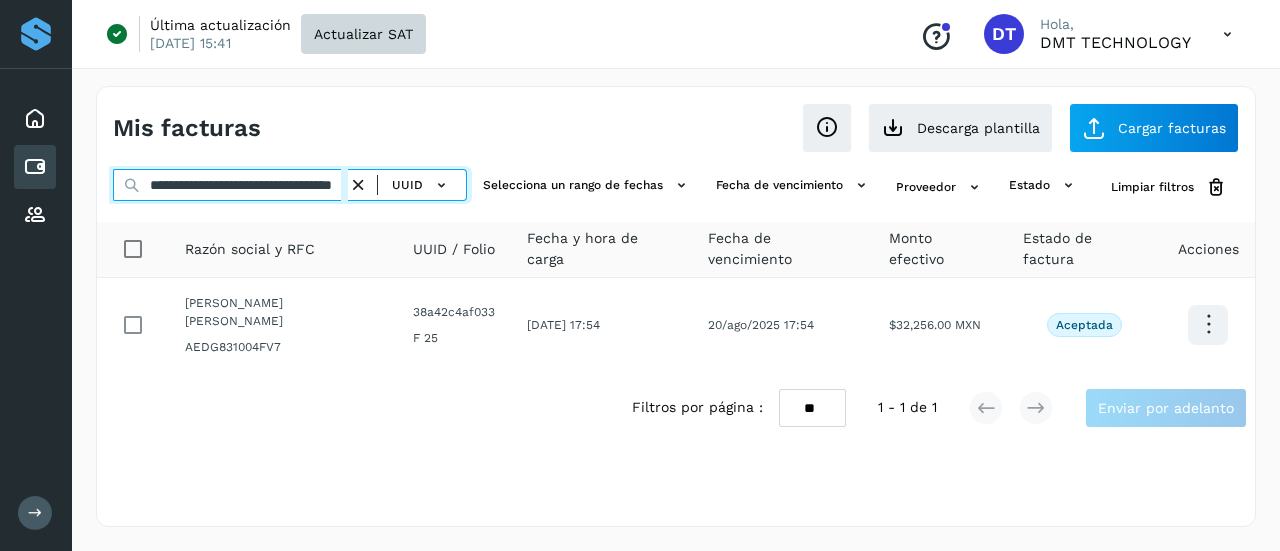 type on "**********" 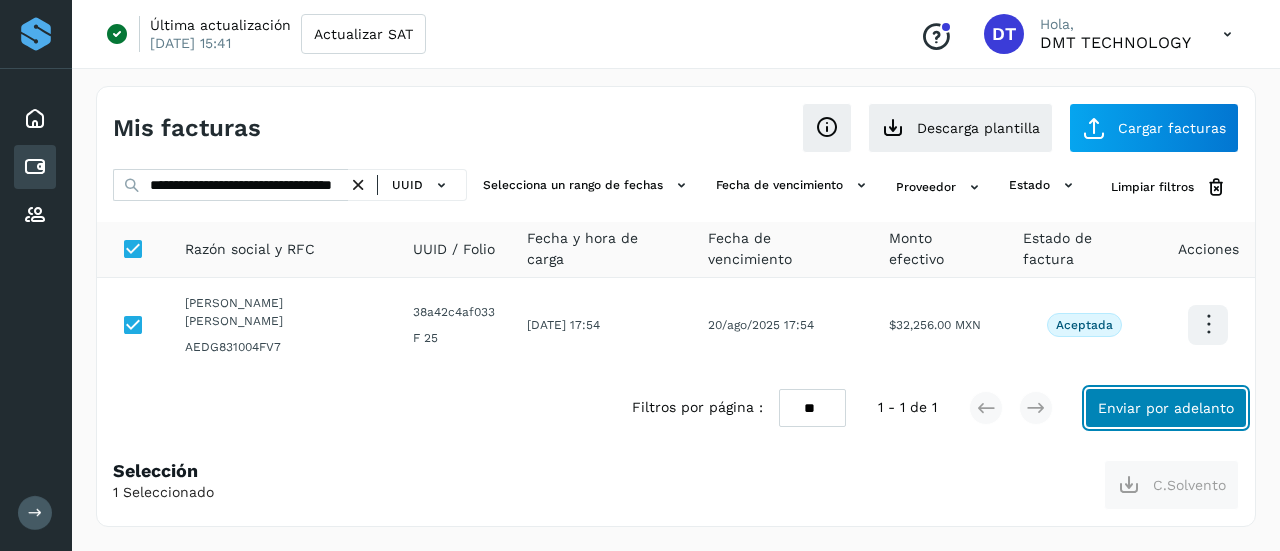 click on "Enviar por adelanto" 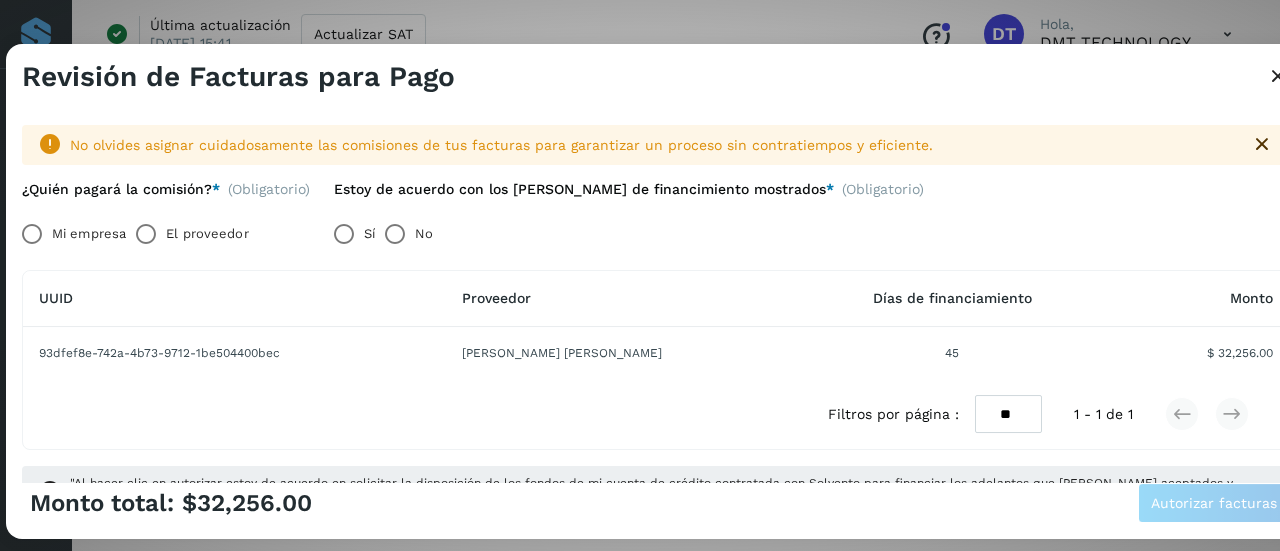 click on "El proveedor" at bounding box center [207, 234] 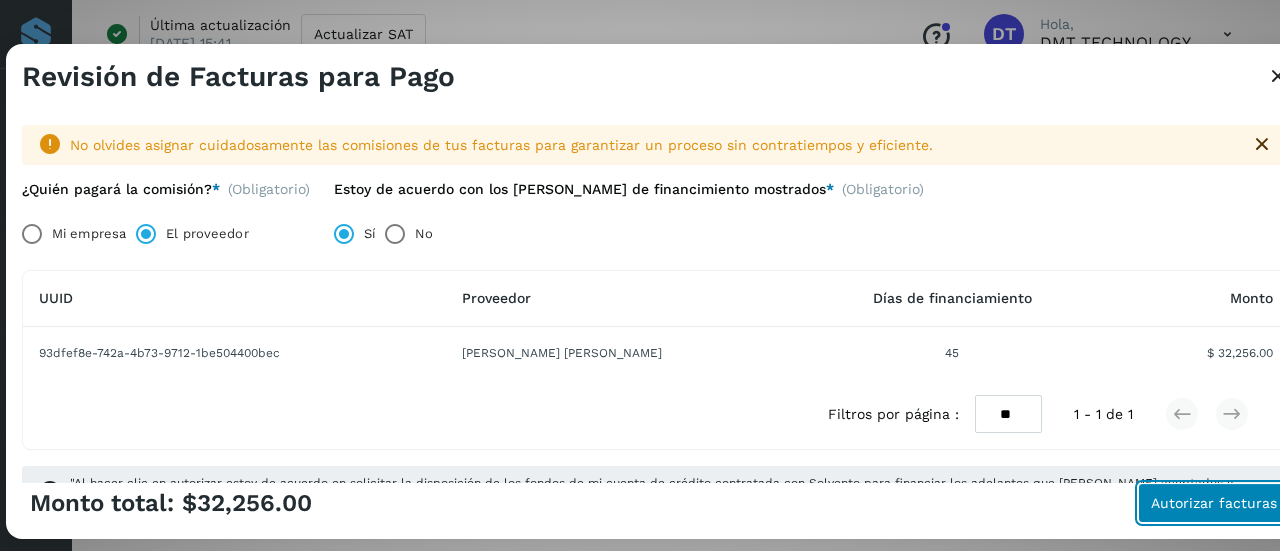 click on "Autorizar facturas" at bounding box center (1214, 503) 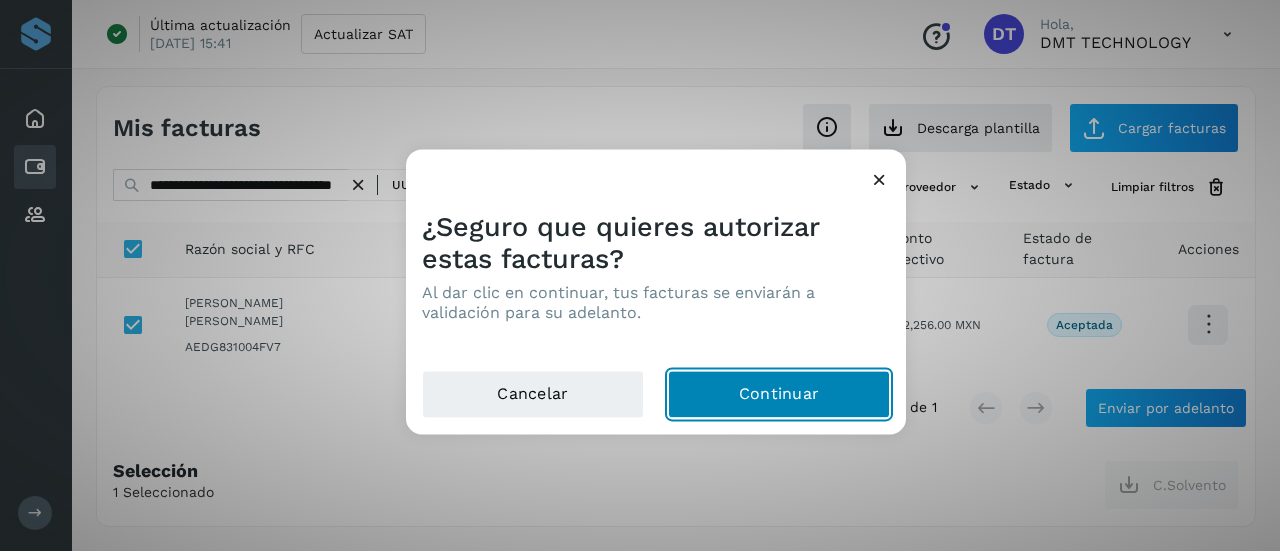 click on "Continuar" 